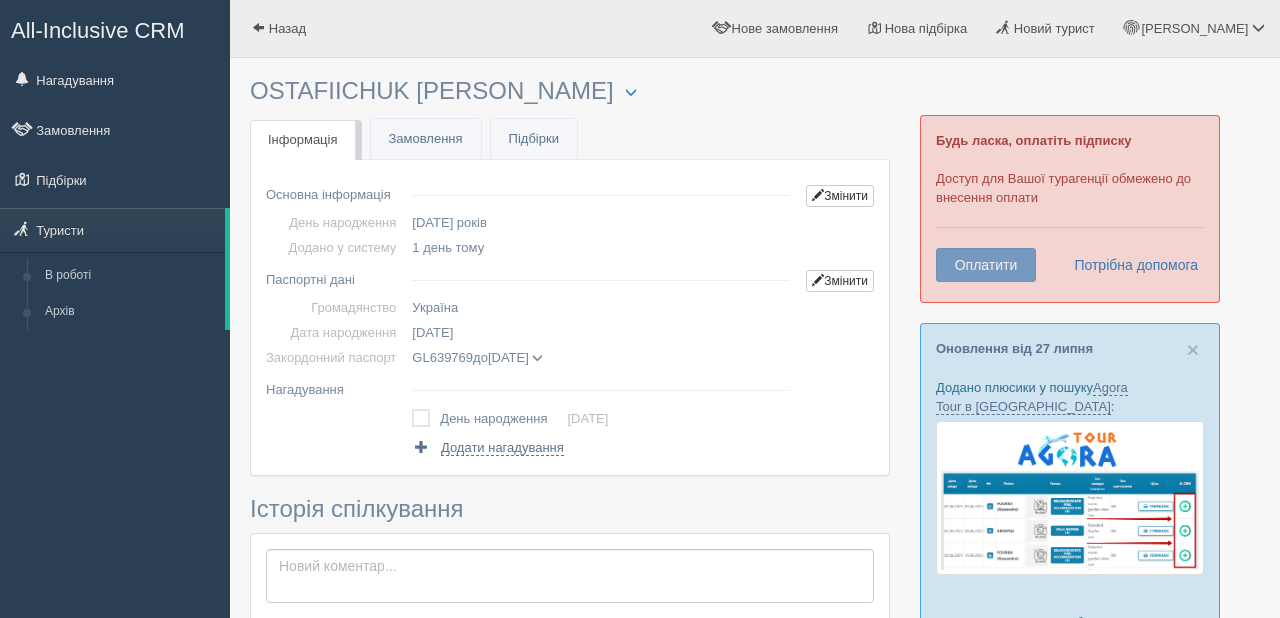scroll, scrollTop: 0, scrollLeft: 0, axis: both 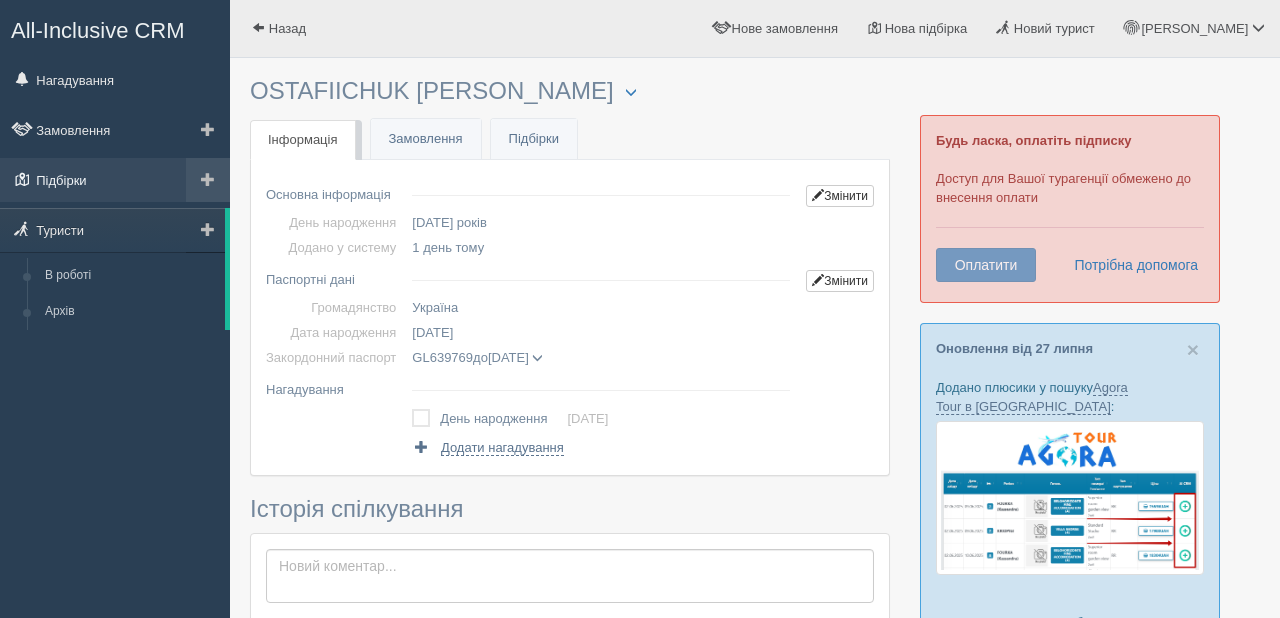click on "Підбірки" at bounding box center (115, 180) 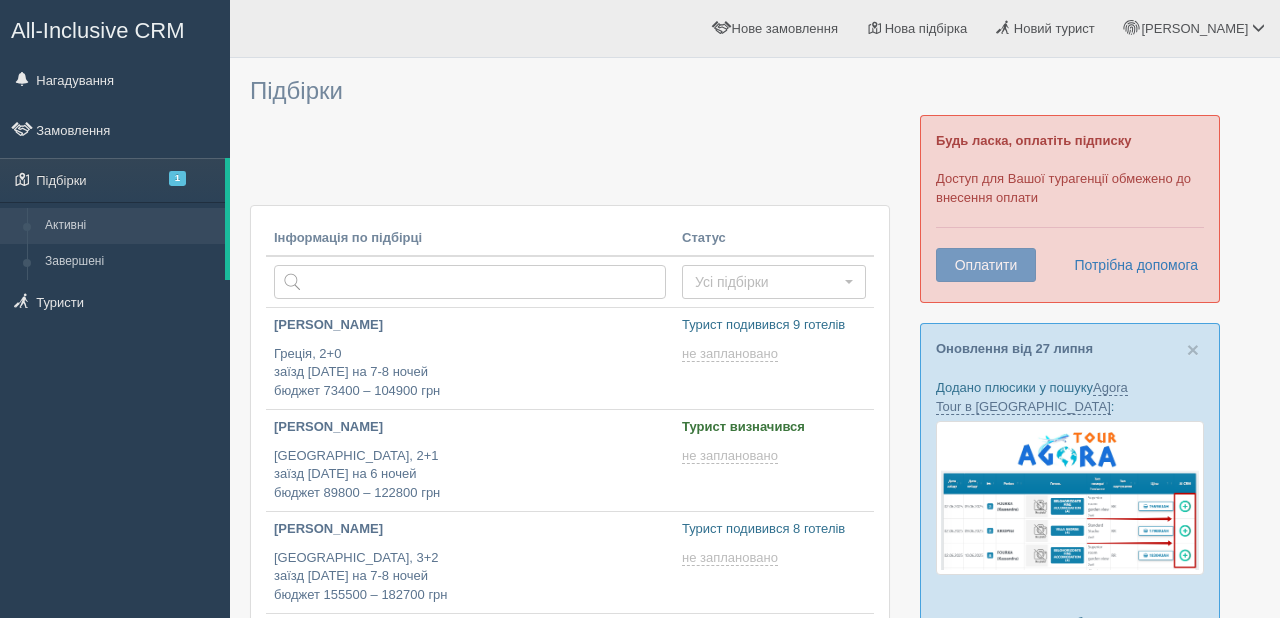 scroll, scrollTop: 0, scrollLeft: 0, axis: both 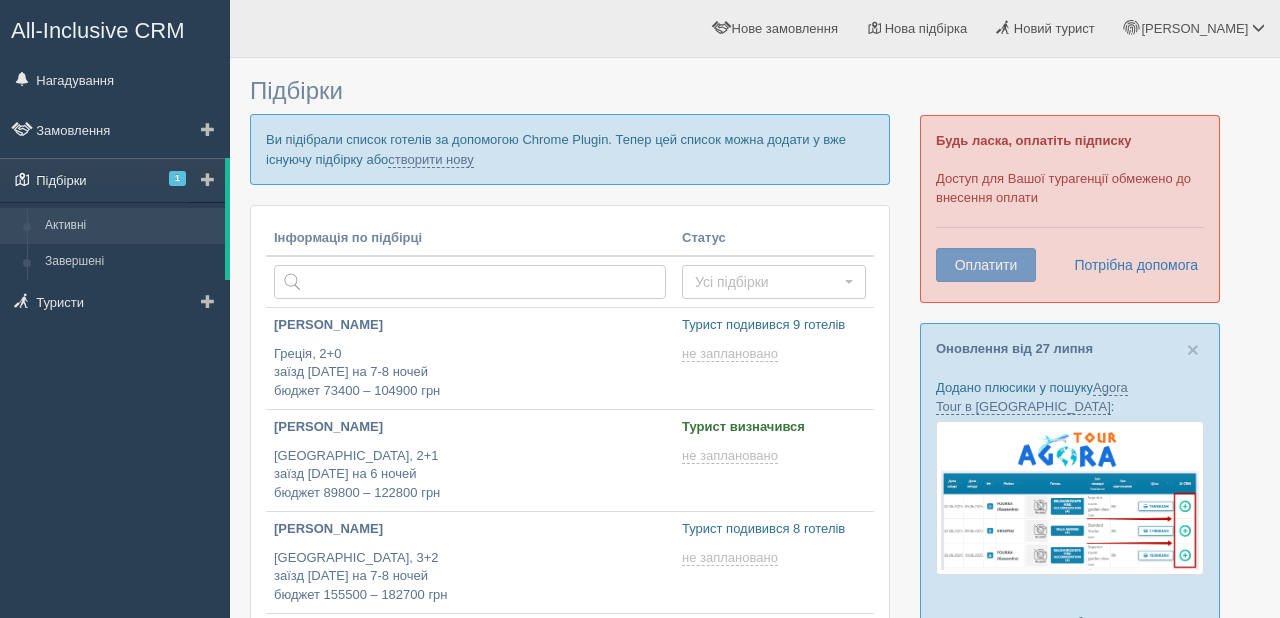 click on "Підбірки 1" at bounding box center [112, 180] 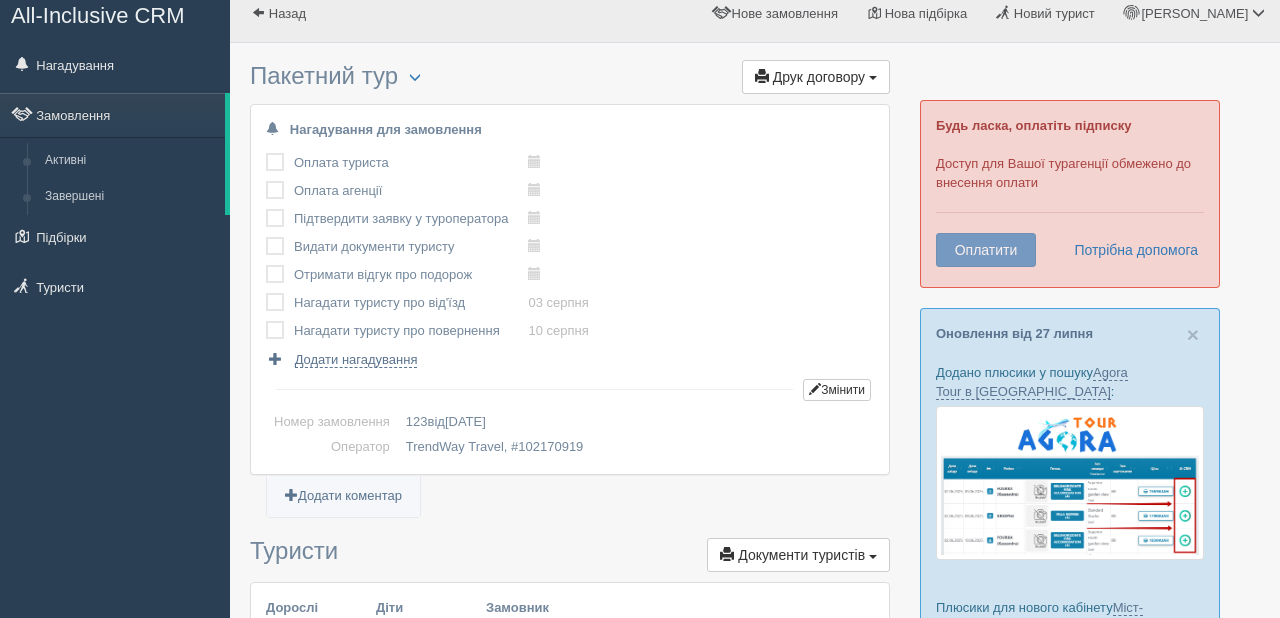 scroll, scrollTop: 0, scrollLeft: 0, axis: both 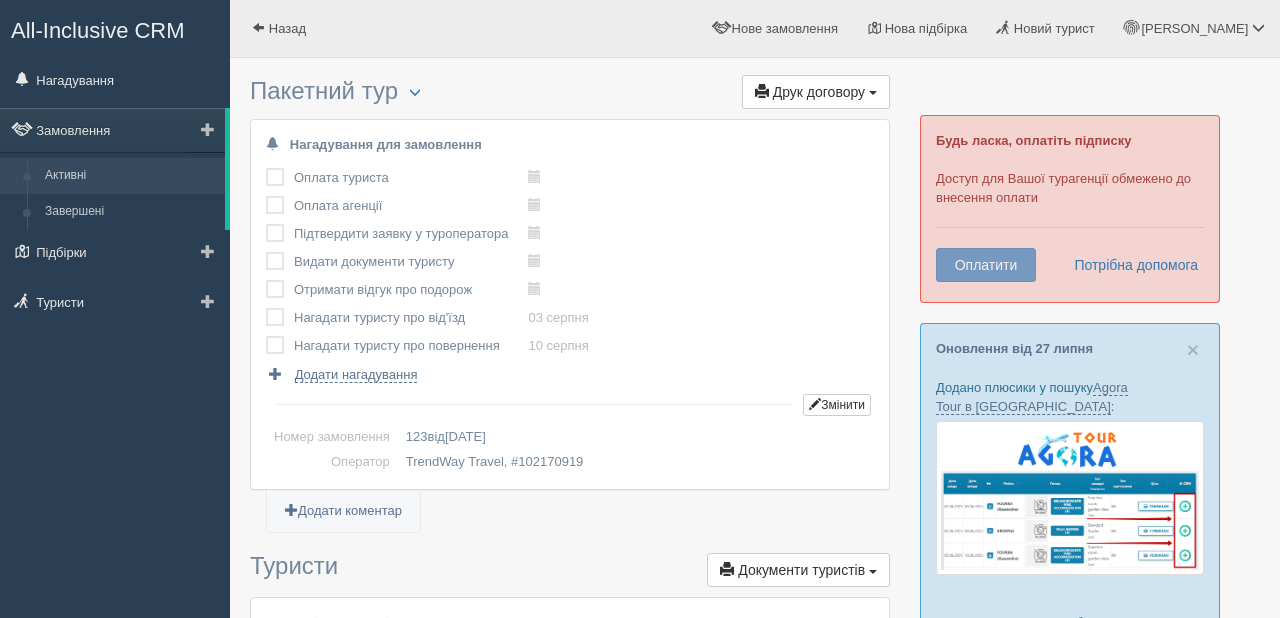 click on "Активні" at bounding box center [130, 176] 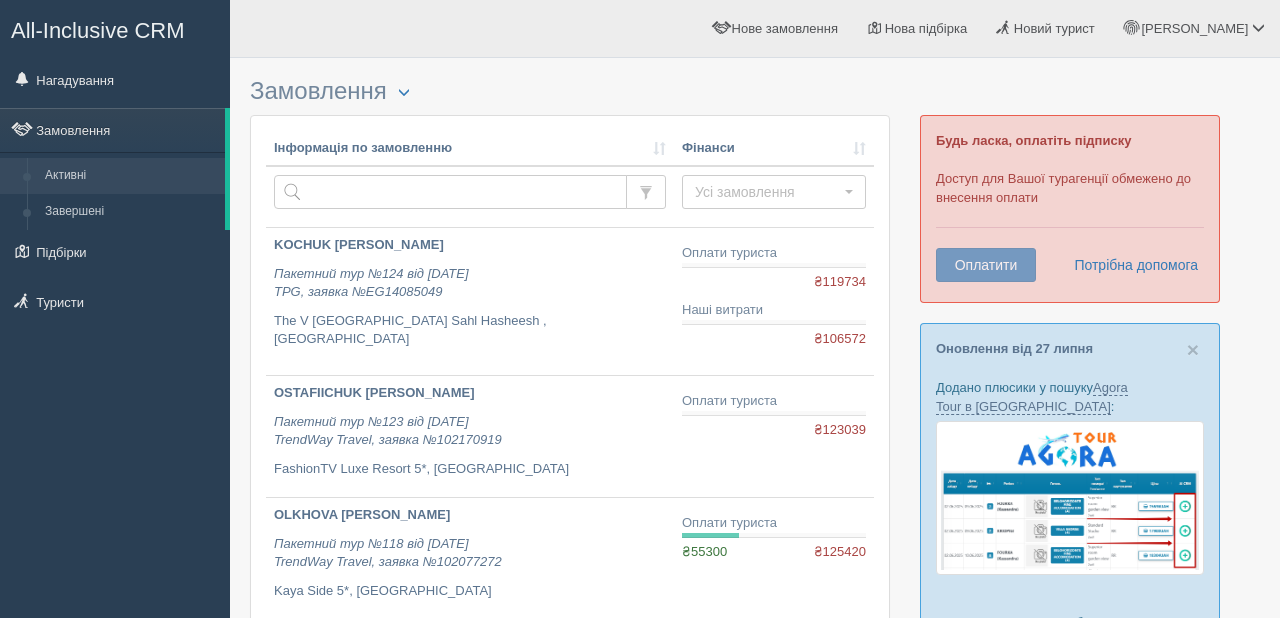 scroll, scrollTop: 0, scrollLeft: 0, axis: both 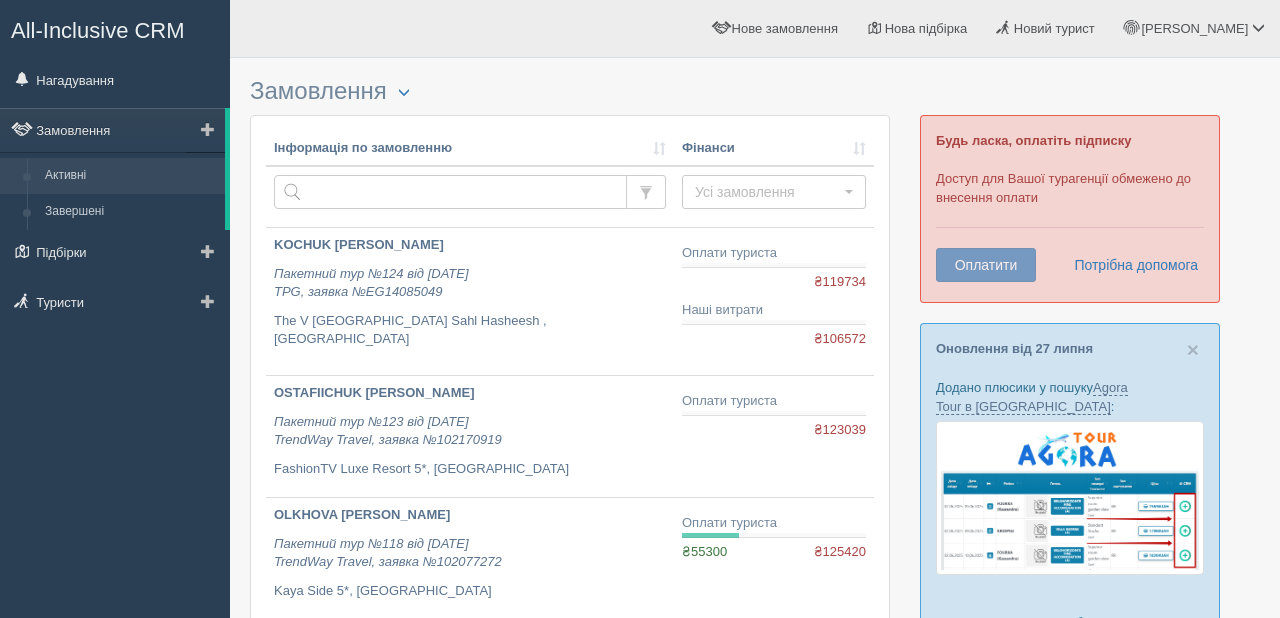 click on "Активні" at bounding box center [130, 176] 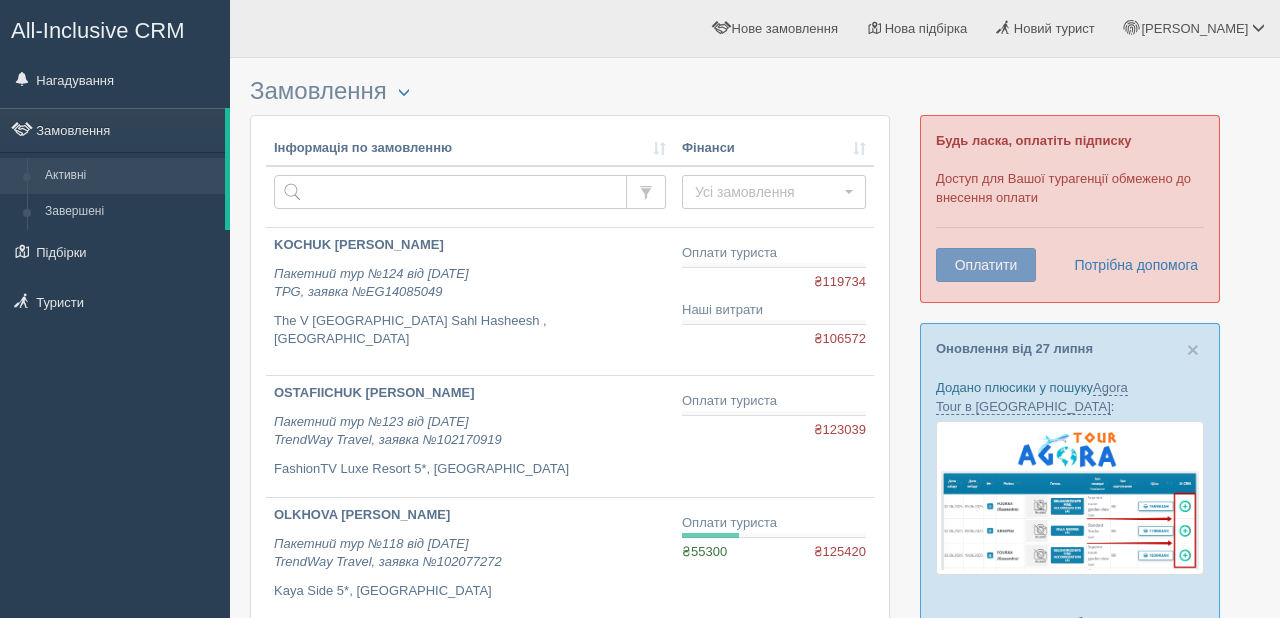 scroll, scrollTop: 0, scrollLeft: 0, axis: both 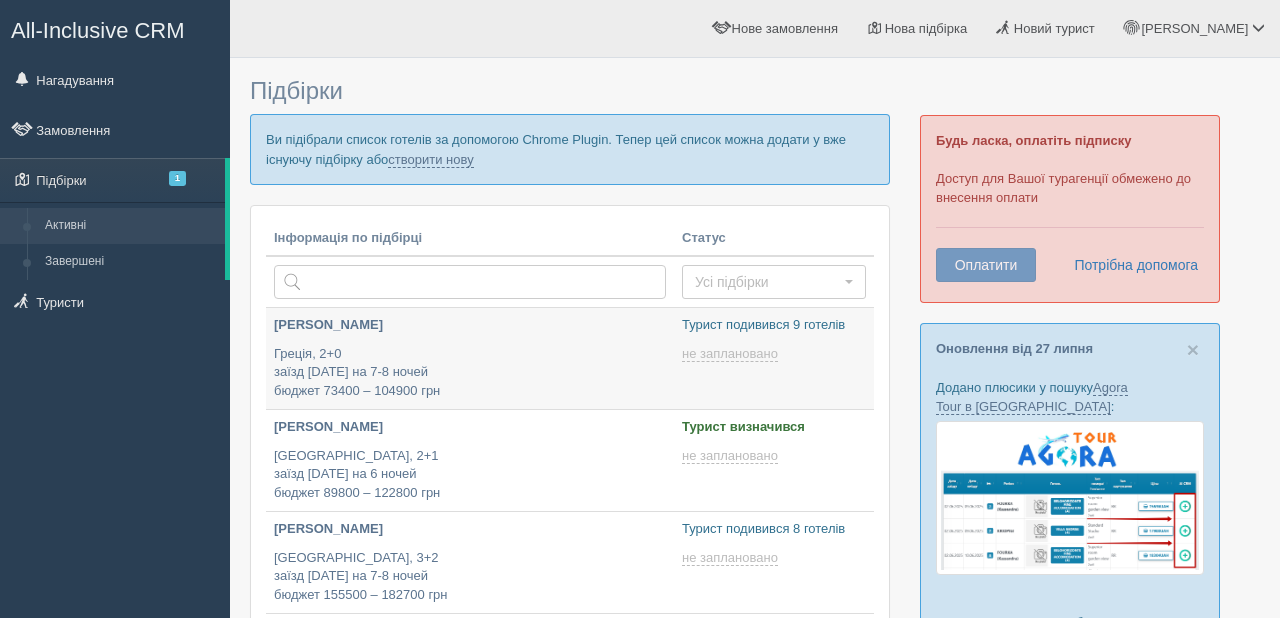 type on "2025-07-29 18:35" 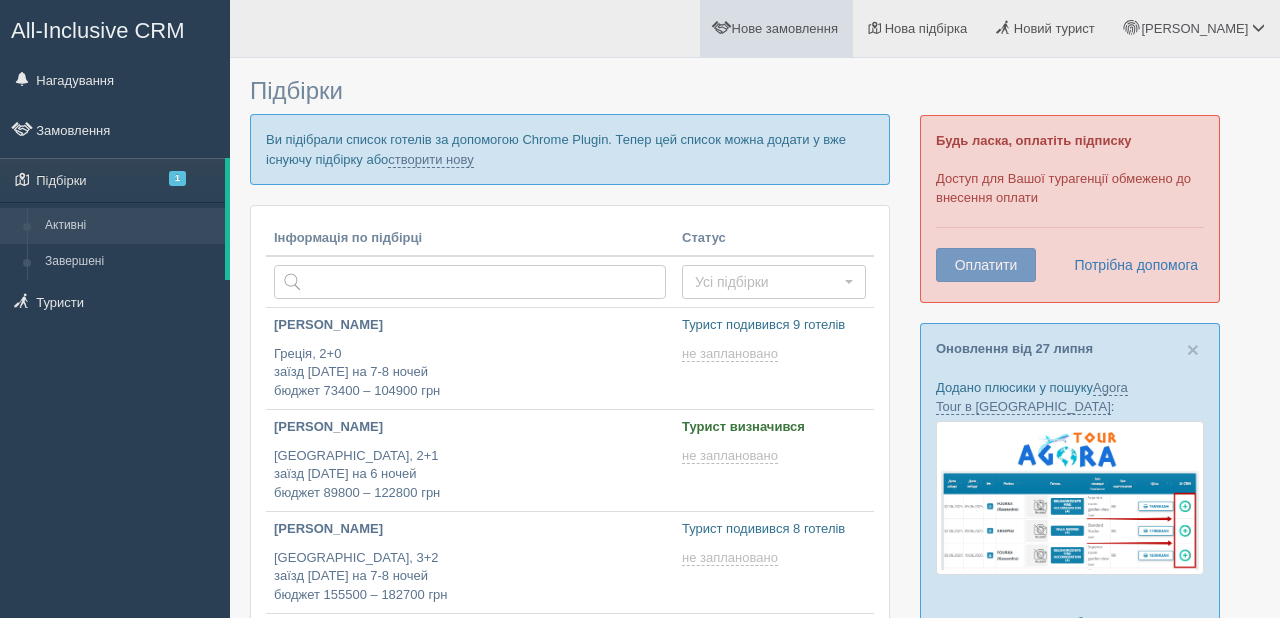 click on "Нове замовлення" at bounding box center [785, 28] 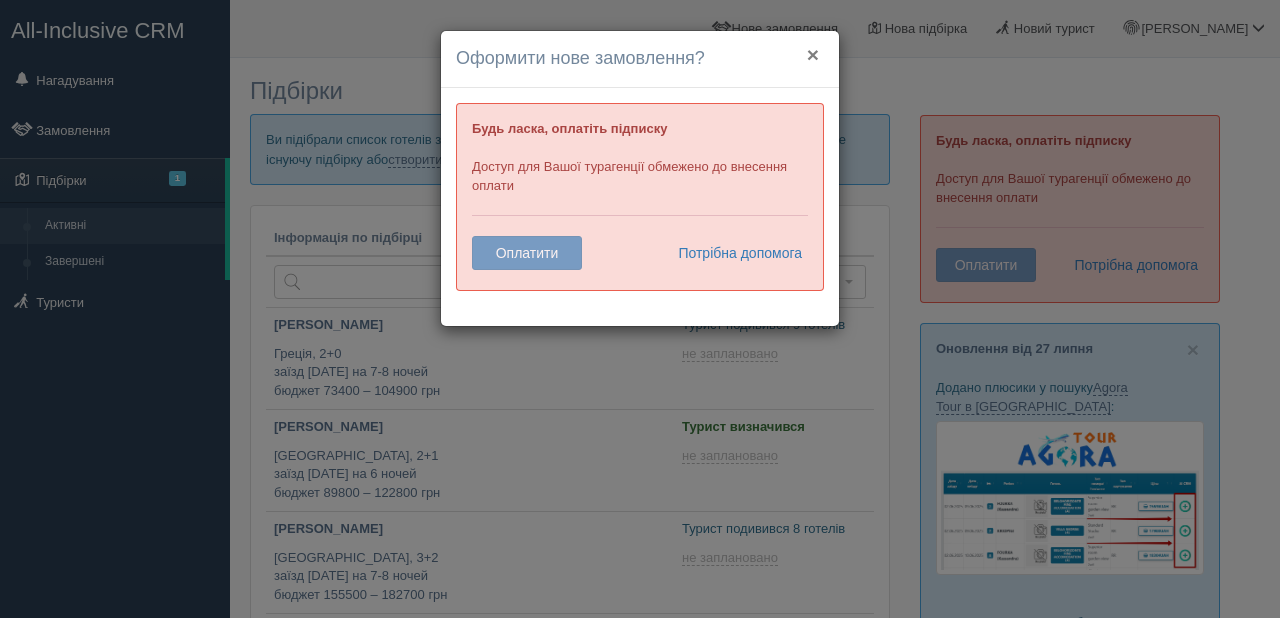 click on "×" at bounding box center (813, 54) 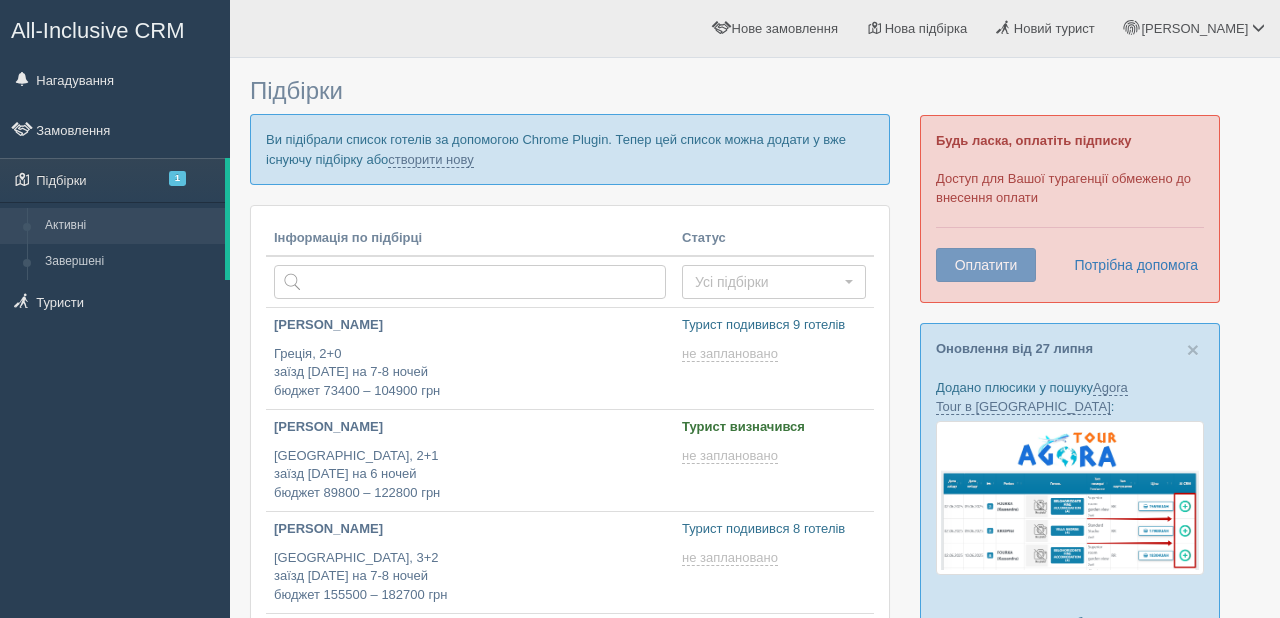 click at bounding box center [640, 309] 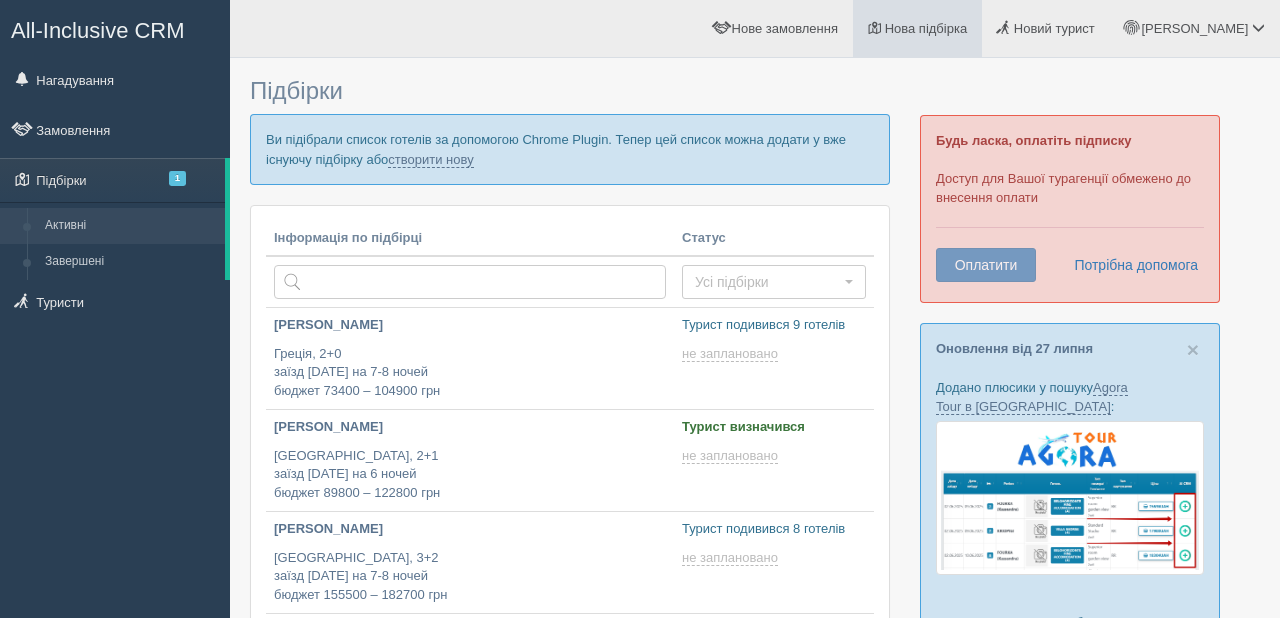 click on "Нова підбірка" at bounding box center [917, 28] 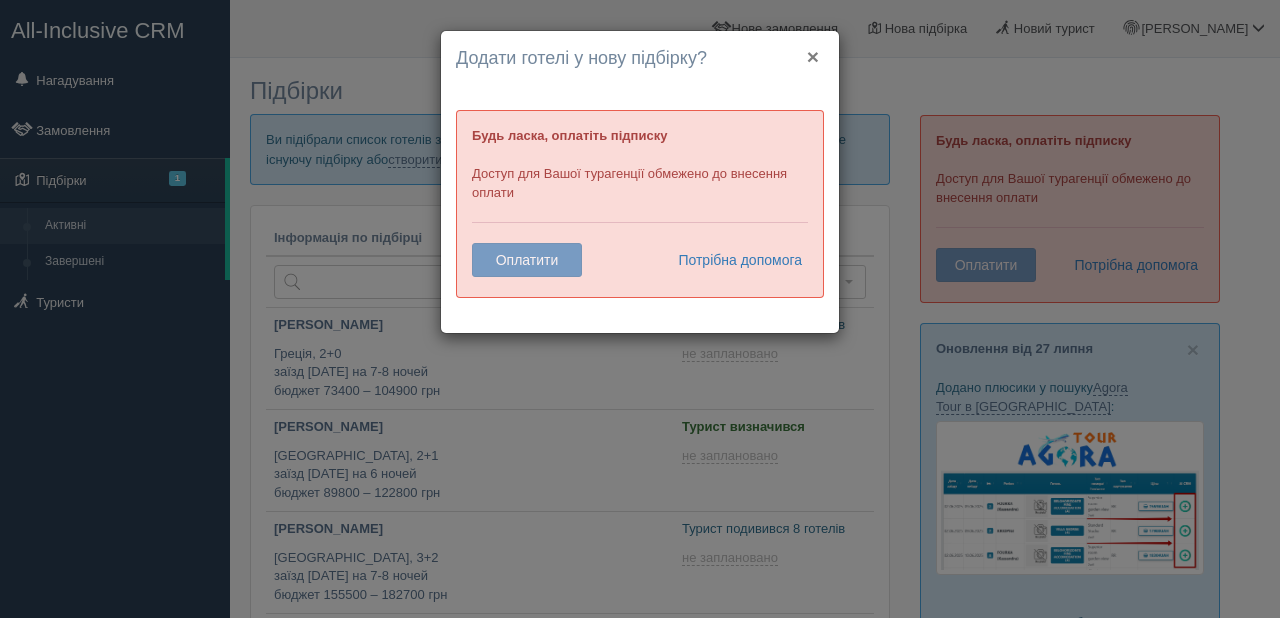click on "×" at bounding box center (813, 56) 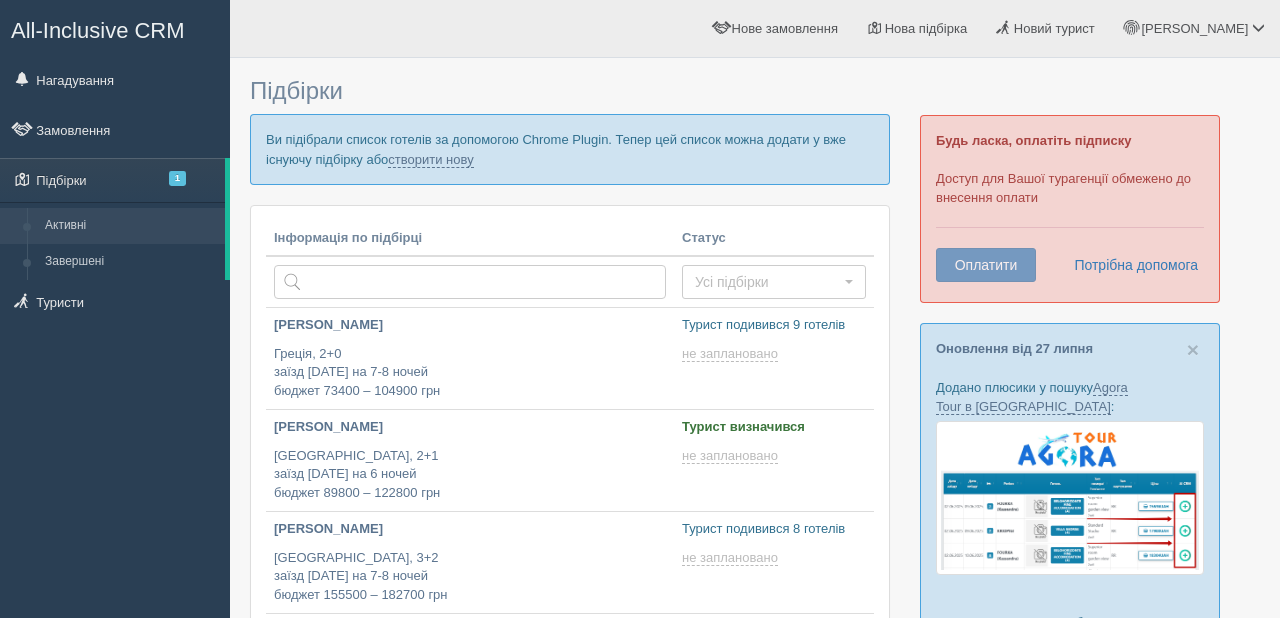 click on "All-Inclusive CRM
Нагадування
Замовлення
Підбірки 1" at bounding box center (115, 309) 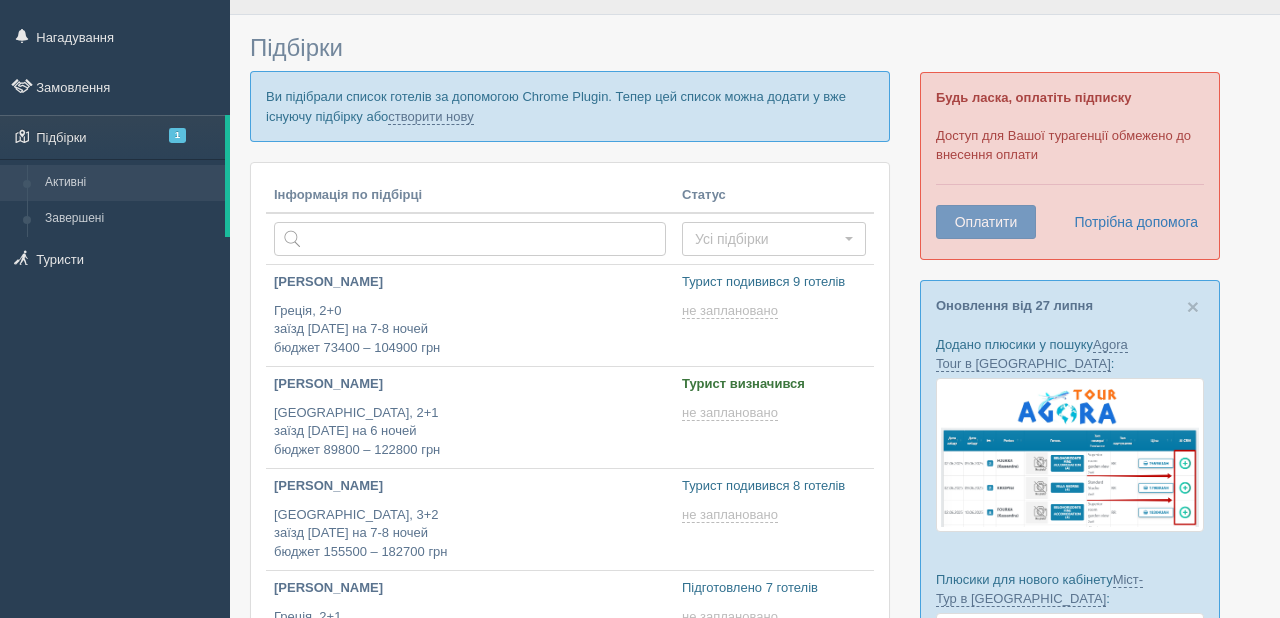 scroll, scrollTop: 48, scrollLeft: 0, axis: vertical 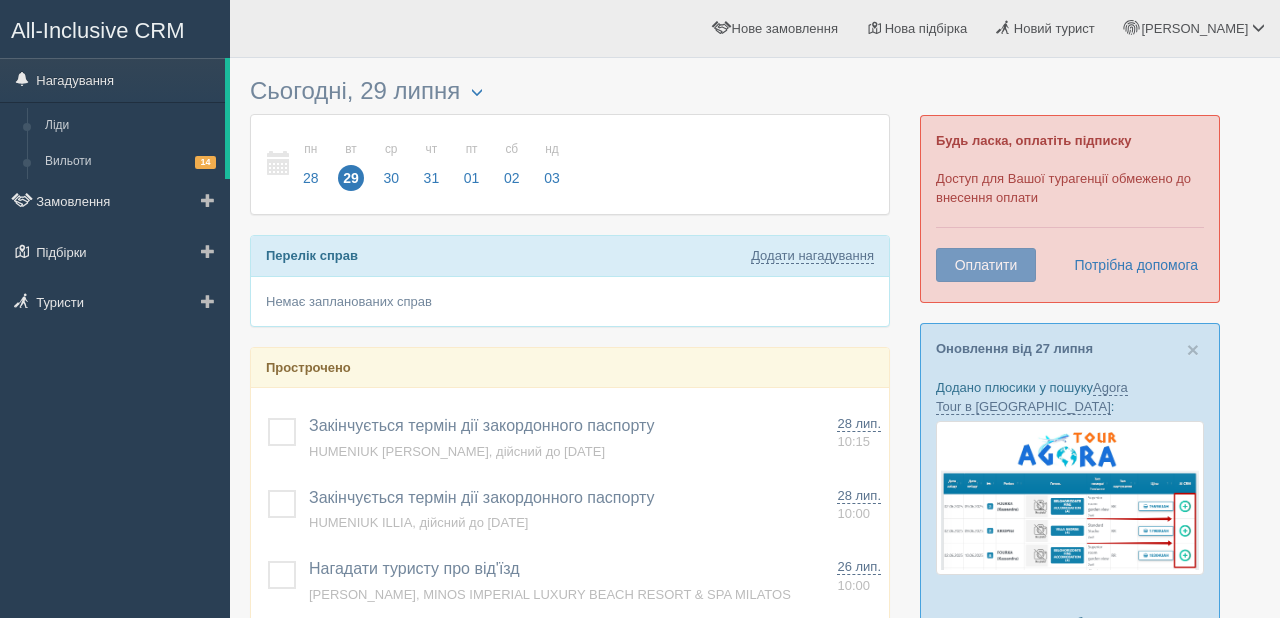 click on "Нагадування
[GEOGRAPHIC_DATA]
Вильоти 14
Замовлення
Підбірки" at bounding box center [115, 194] 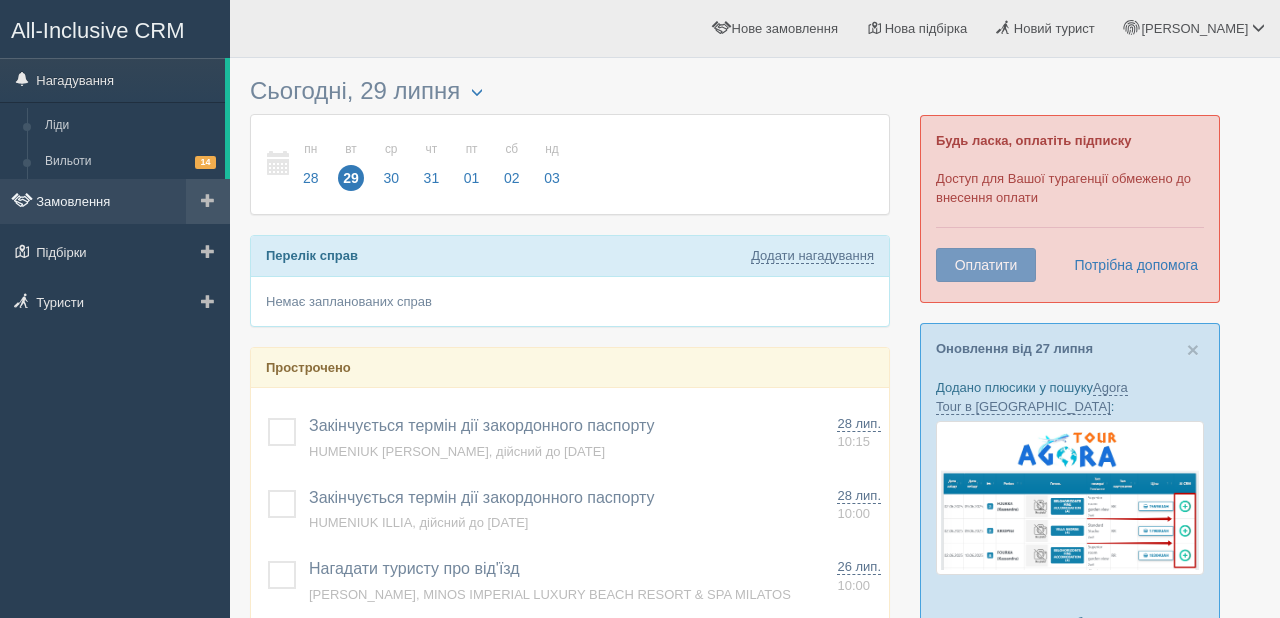 click on "Замовлення" at bounding box center [115, 201] 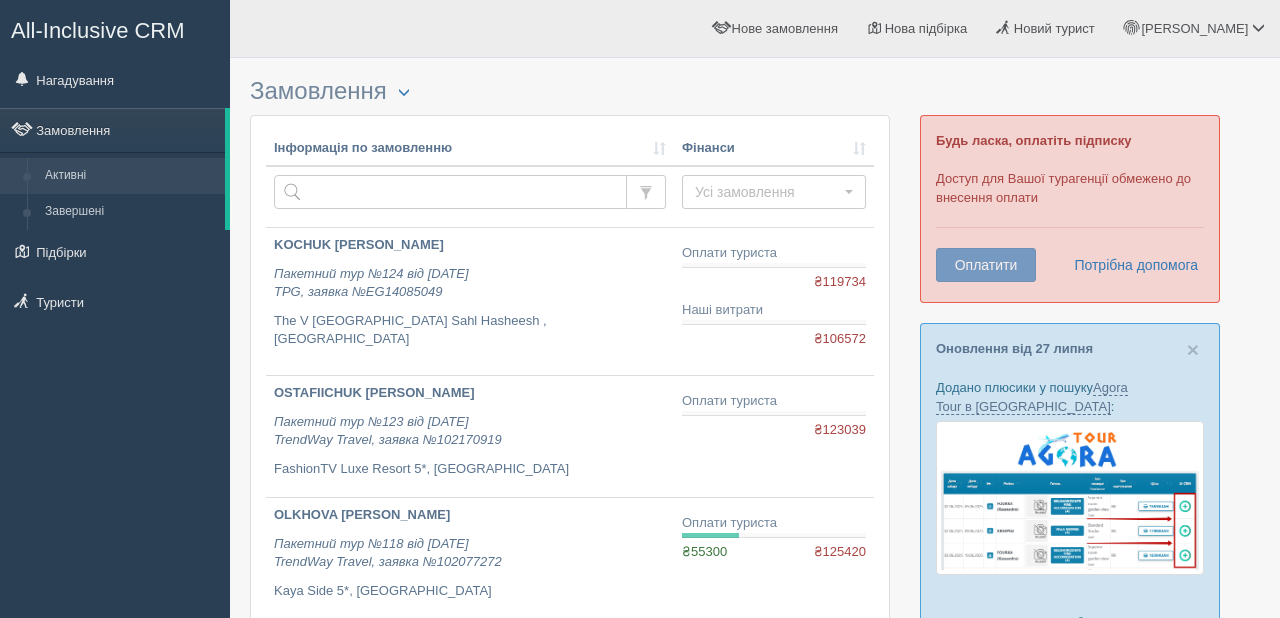 scroll, scrollTop: 0, scrollLeft: 0, axis: both 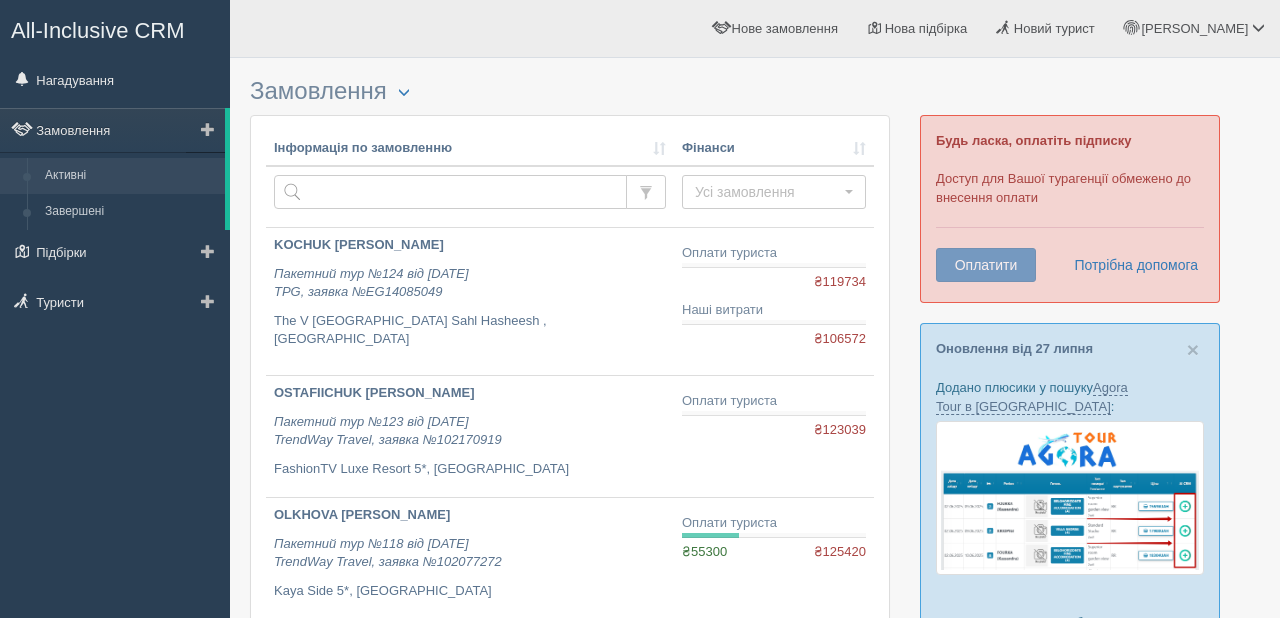 click on "Активні" at bounding box center [130, 176] 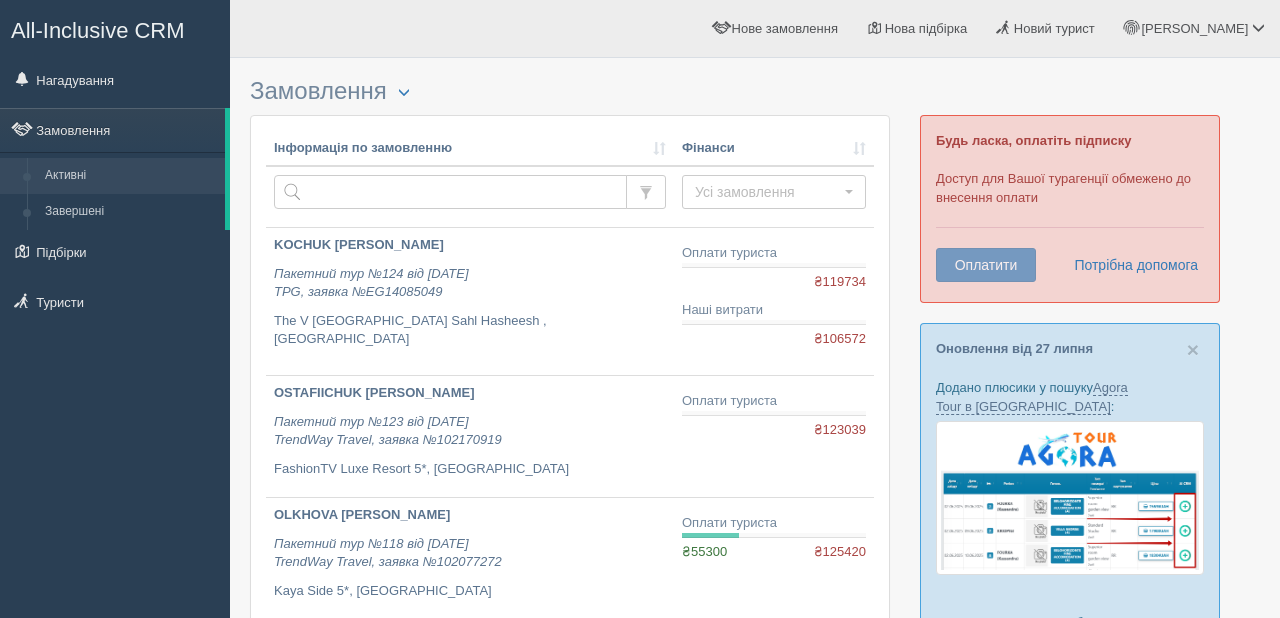 scroll, scrollTop: 0, scrollLeft: 0, axis: both 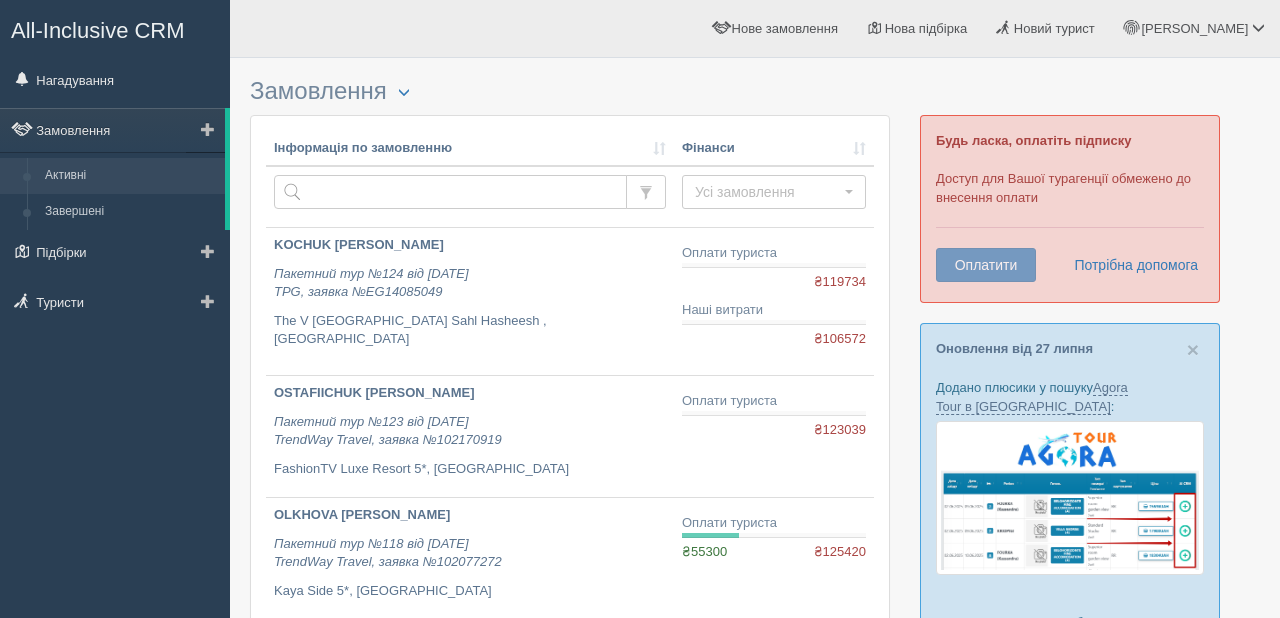 click on "Активні" at bounding box center (130, 176) 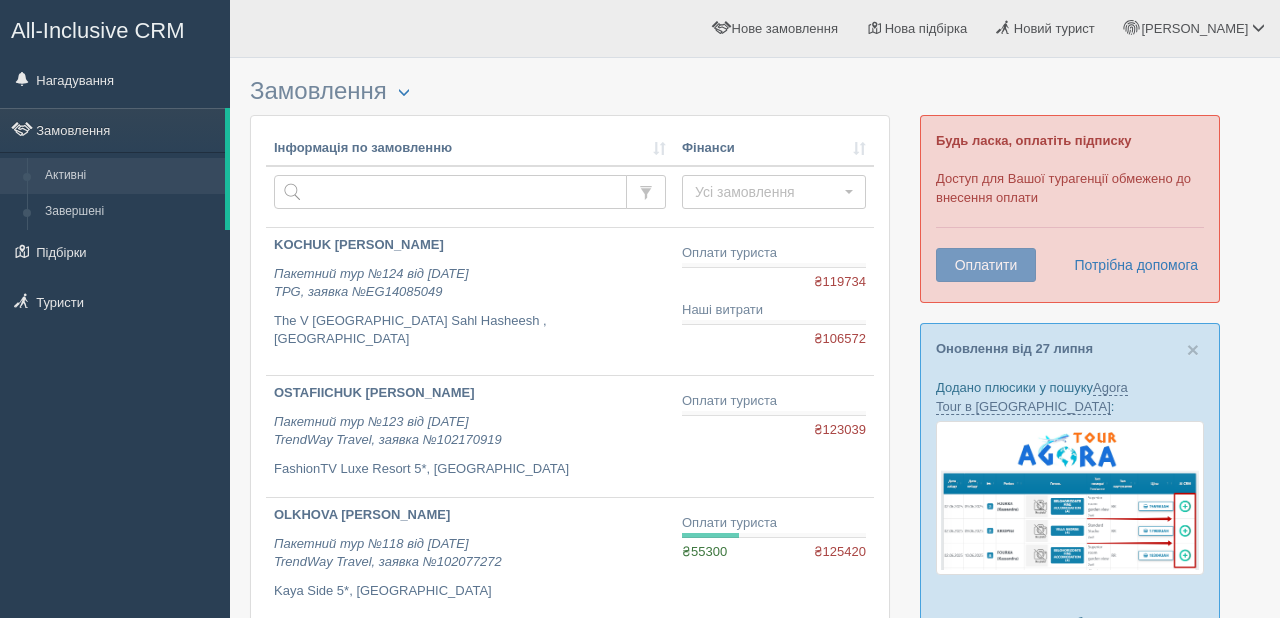 scroll, scrollTop: 0, scrollLeft: 0, axis: both 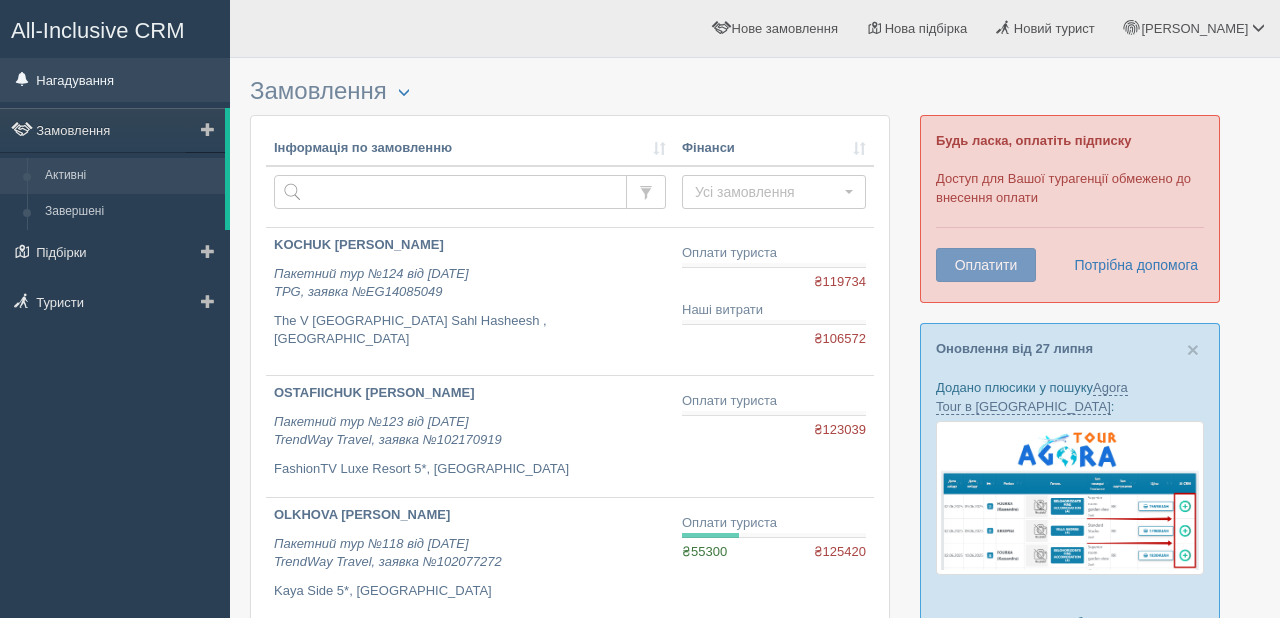 click on "Нагадування" at bounding box center (115, 80) 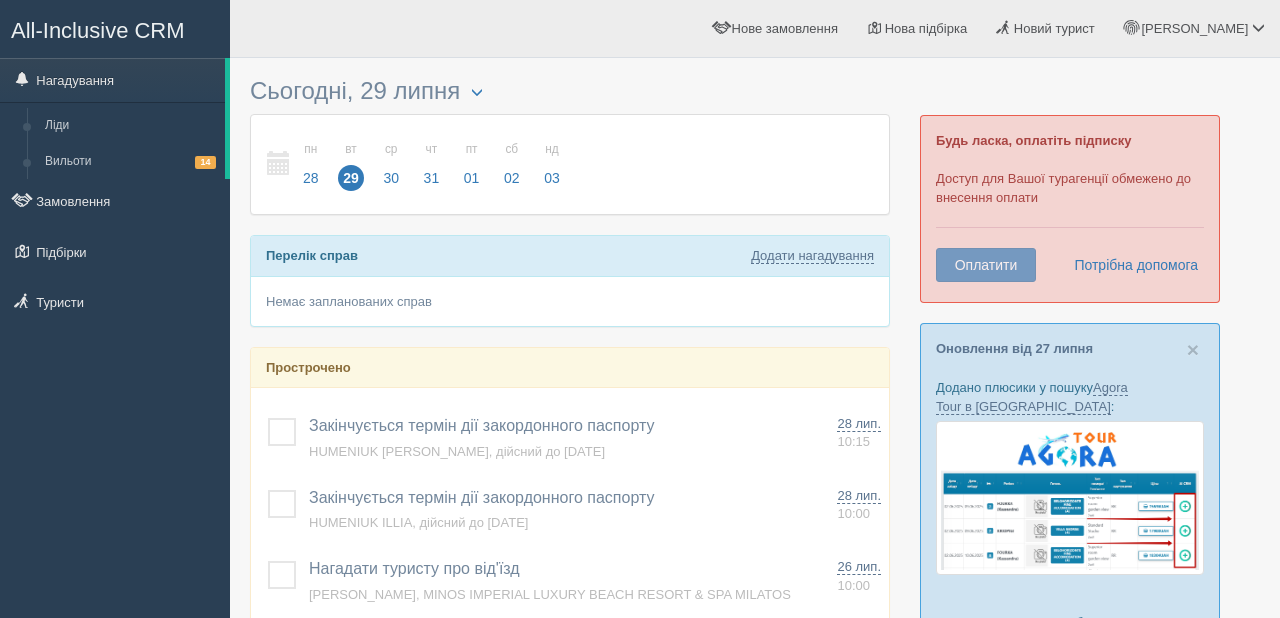 scroll, scrollTop: 0, scrollLeft: 0, axis: both 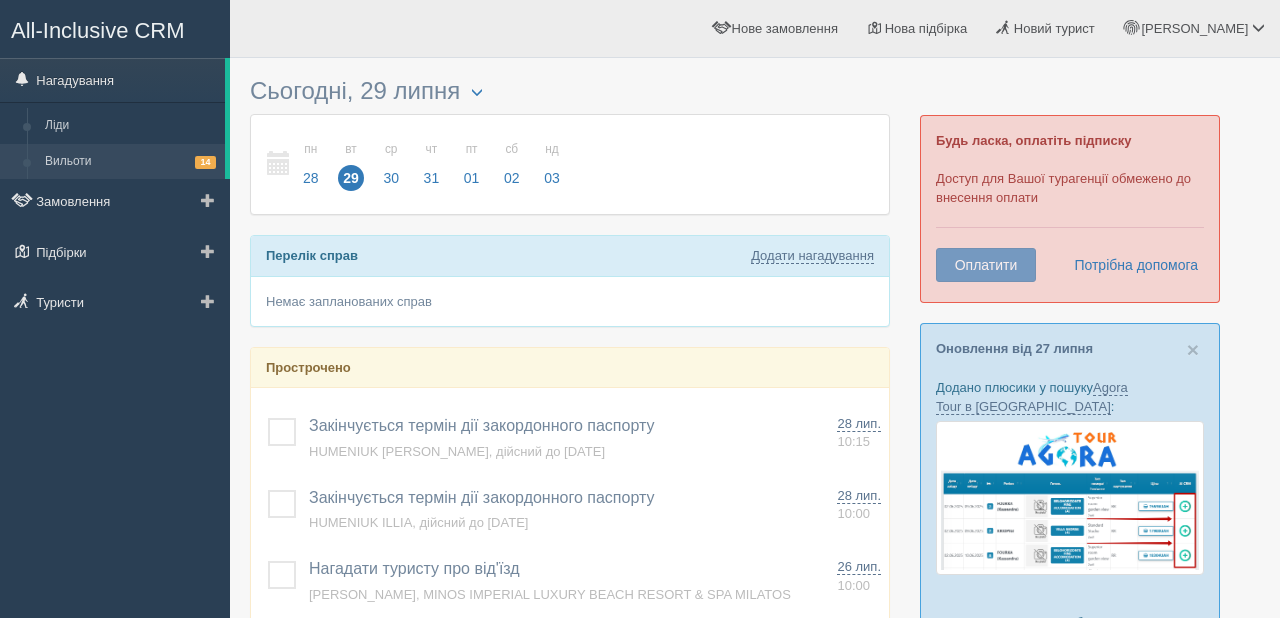 click on "Вильоти 14" at bounding box center (130, 162) 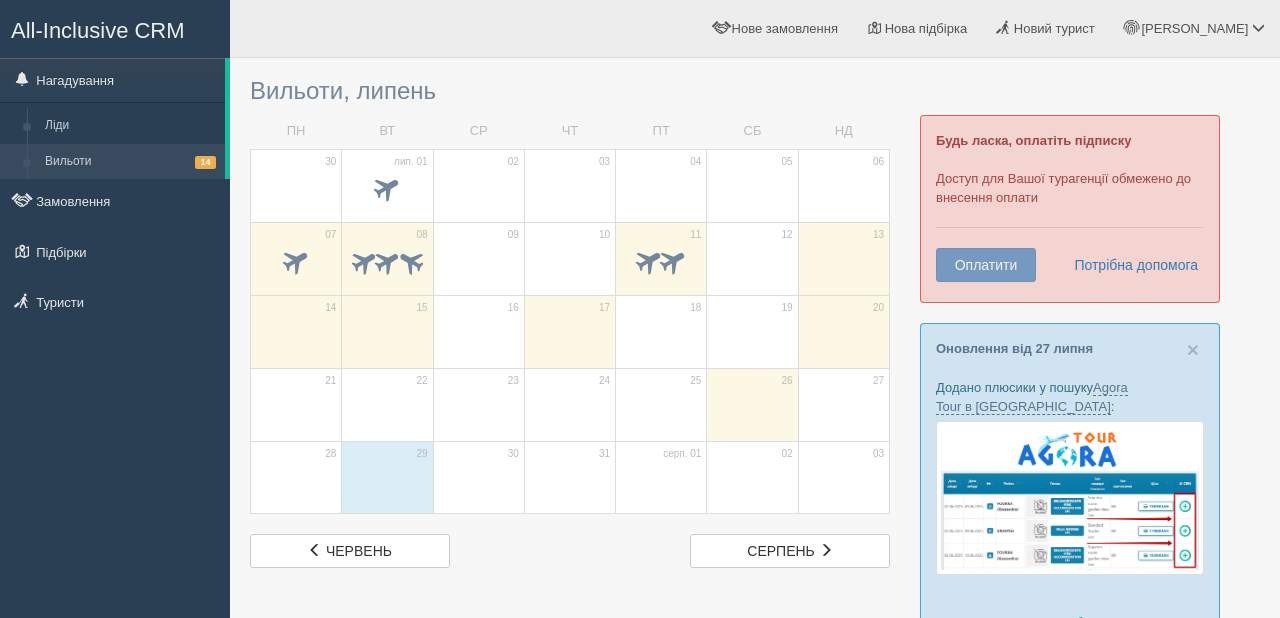 scroll, scrollTop: 0, scrollLeft: 0, axis: both 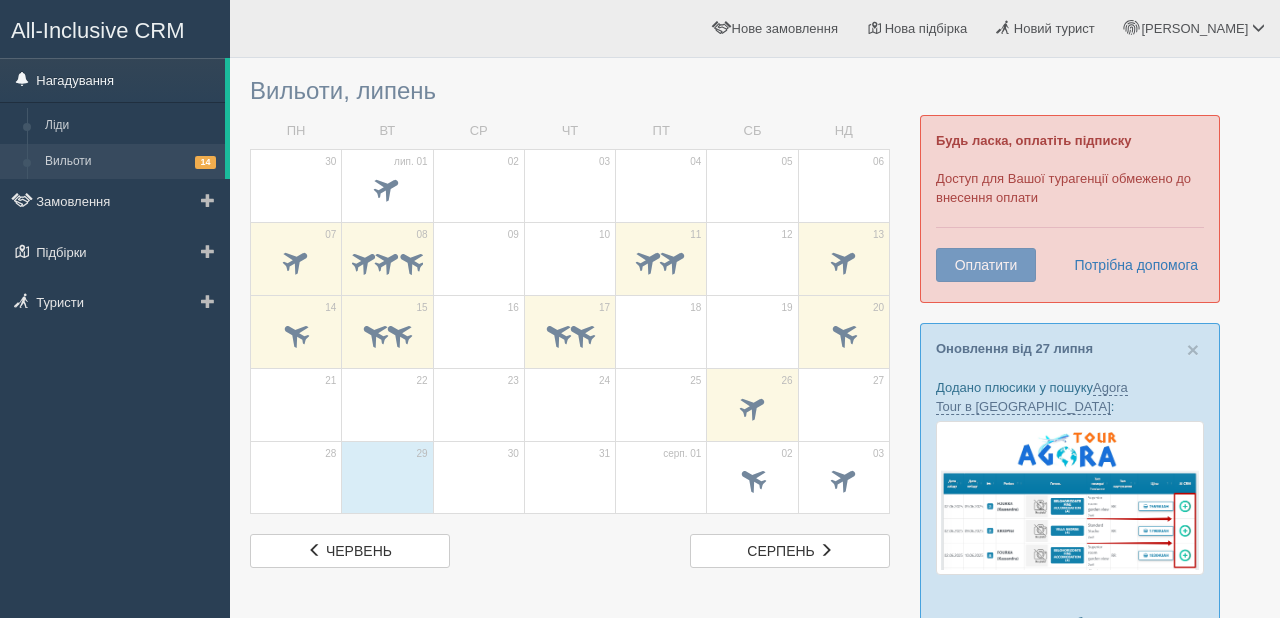 click on "Нагадування" at bounding box center [112, 80] 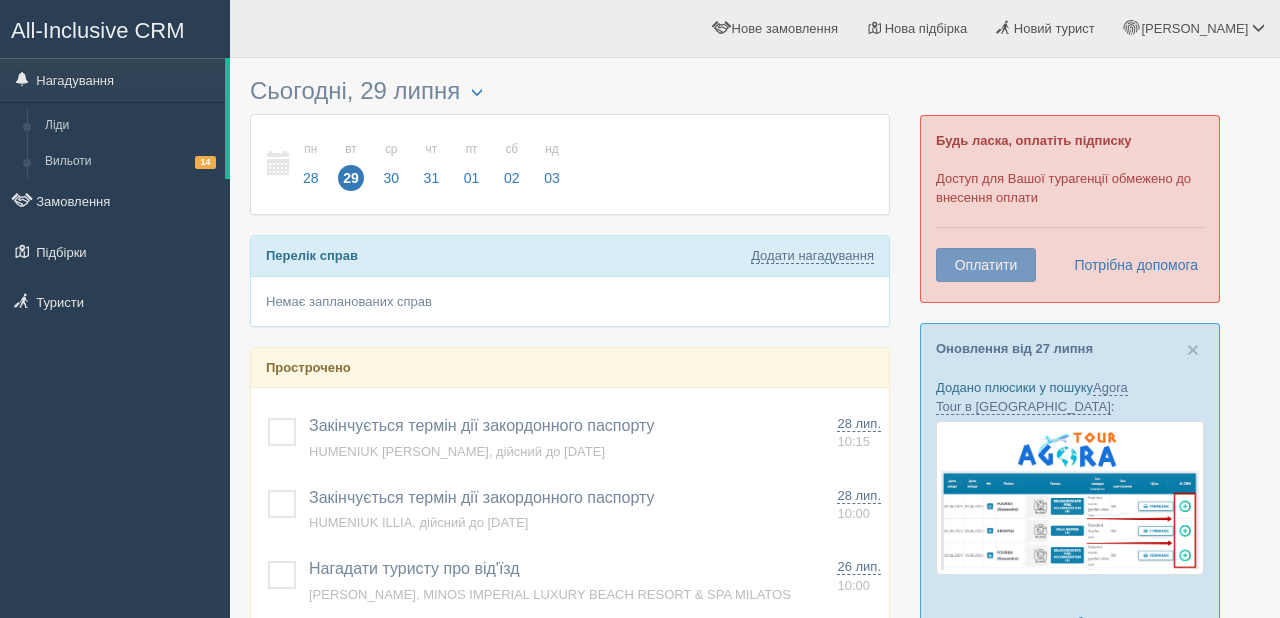 scroll, scrollTop: 0, scrollLeft: 0, axis: both 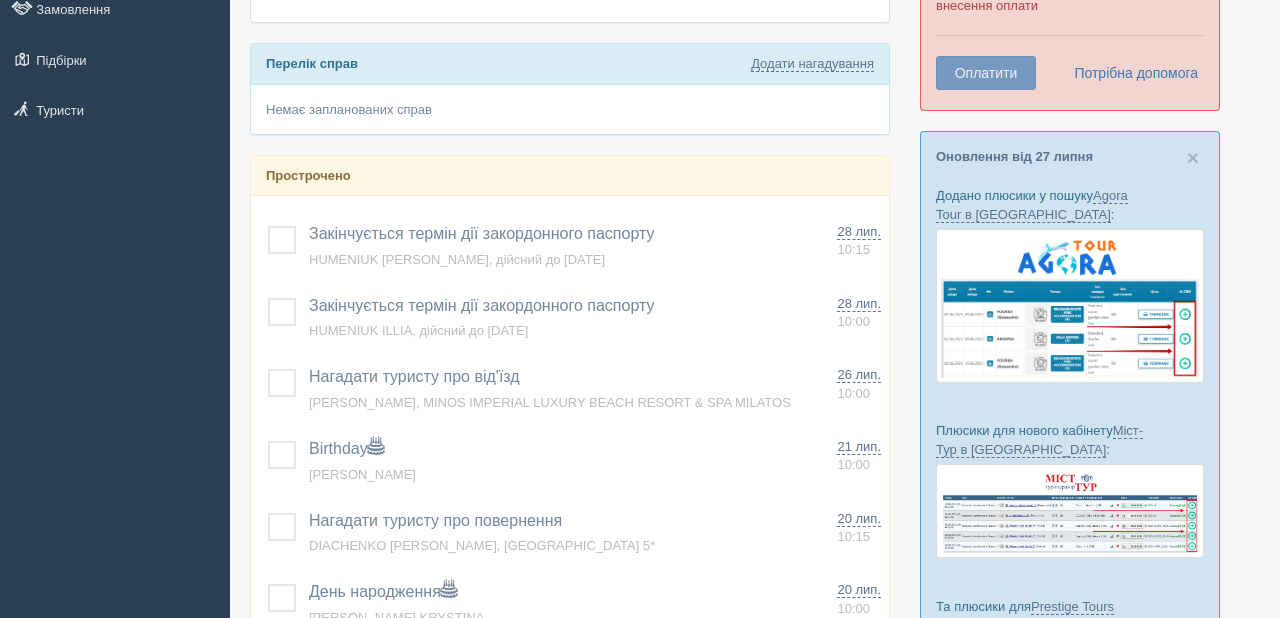 click on "All-Inclusive CRM
Нагадування
Ліди
Вильоти 14
Замовлення" at bounding box center (115, 117) 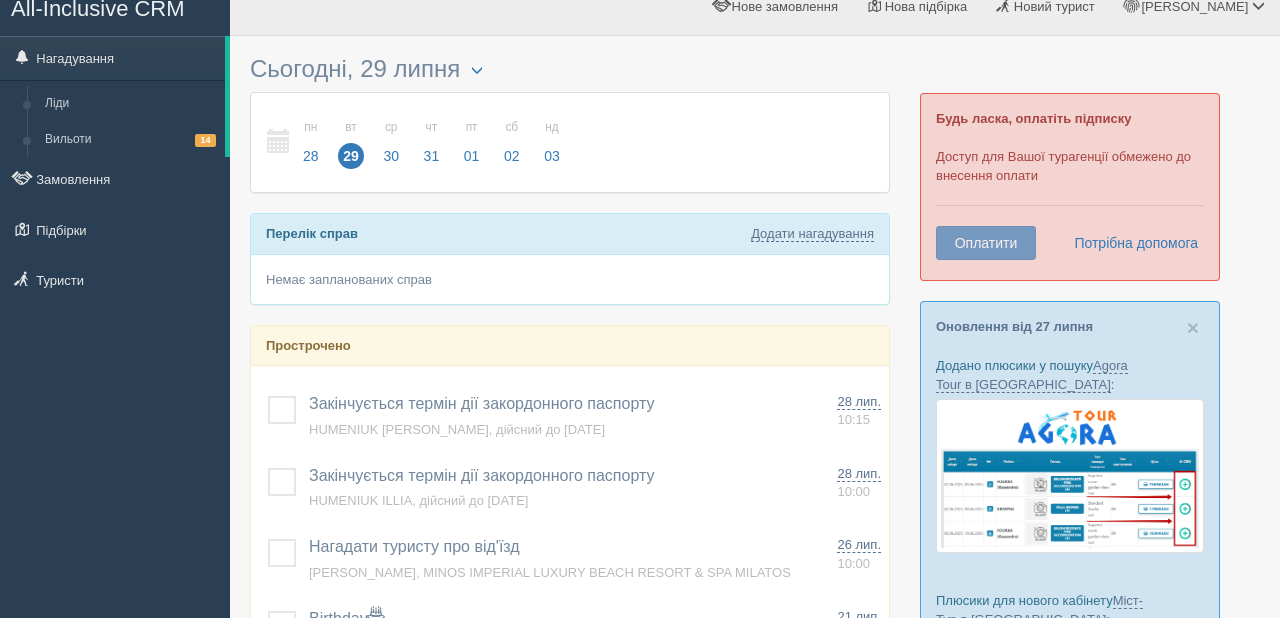 scroll, scrollTop: 0, scrollLeft: 0, axis: both 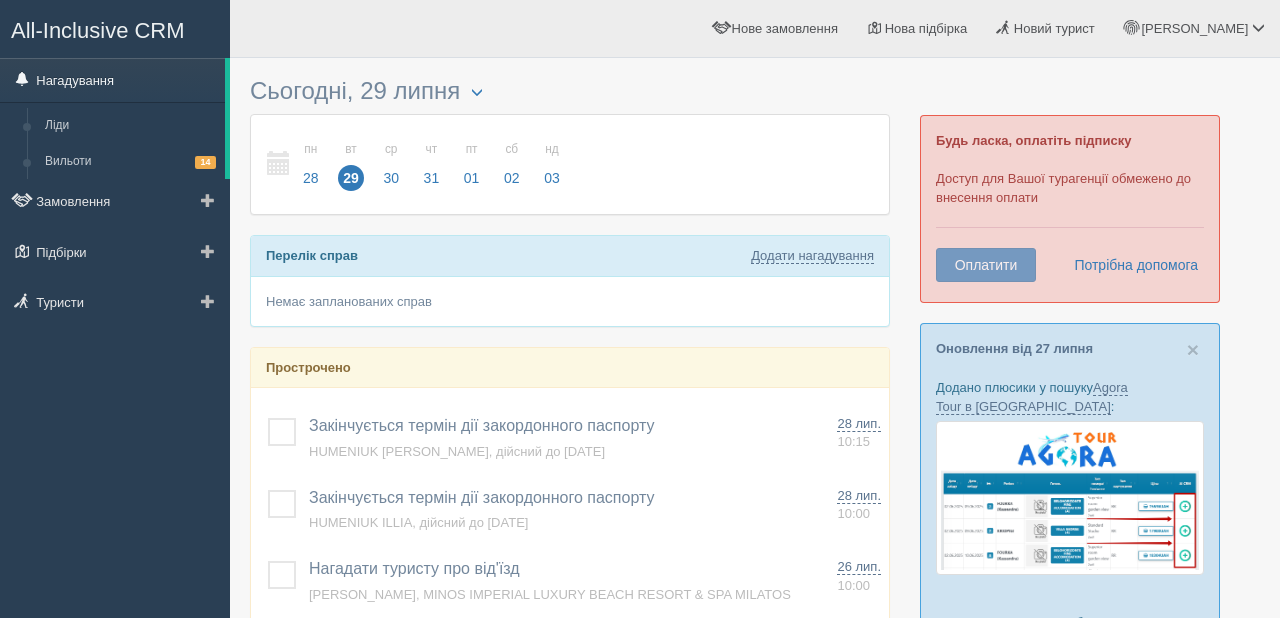click on "Нагадування" at bounding box center [112, 80] 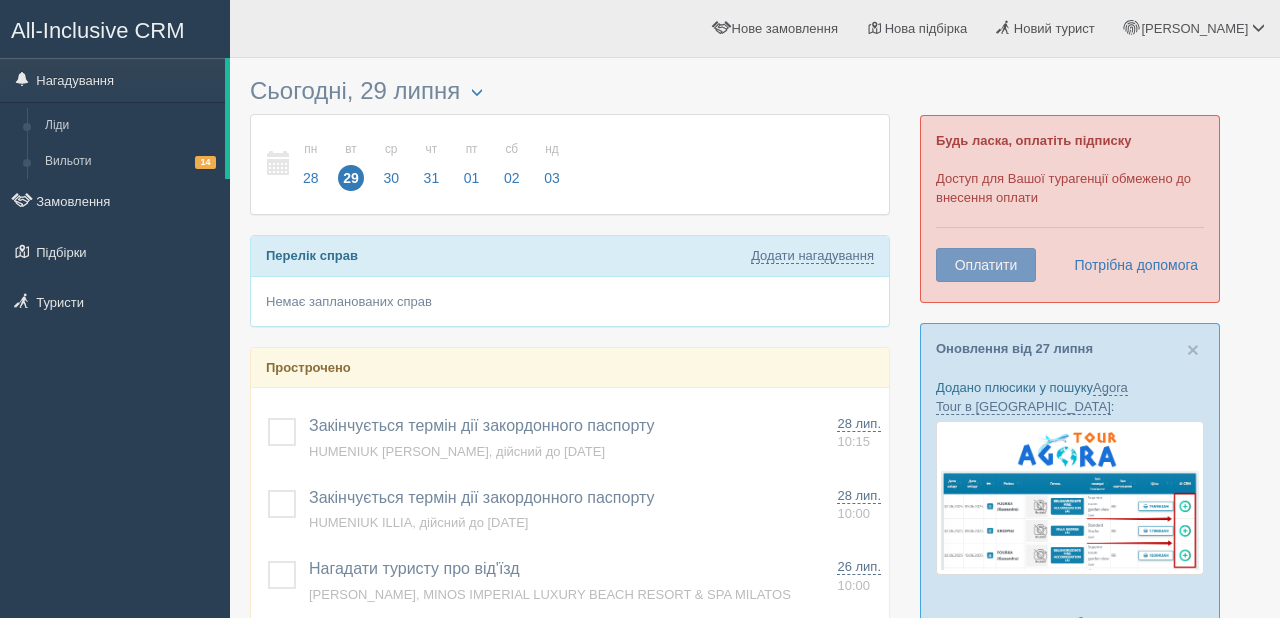 scroll, scrollTop: 0, scrollLeft: 0, axis: both 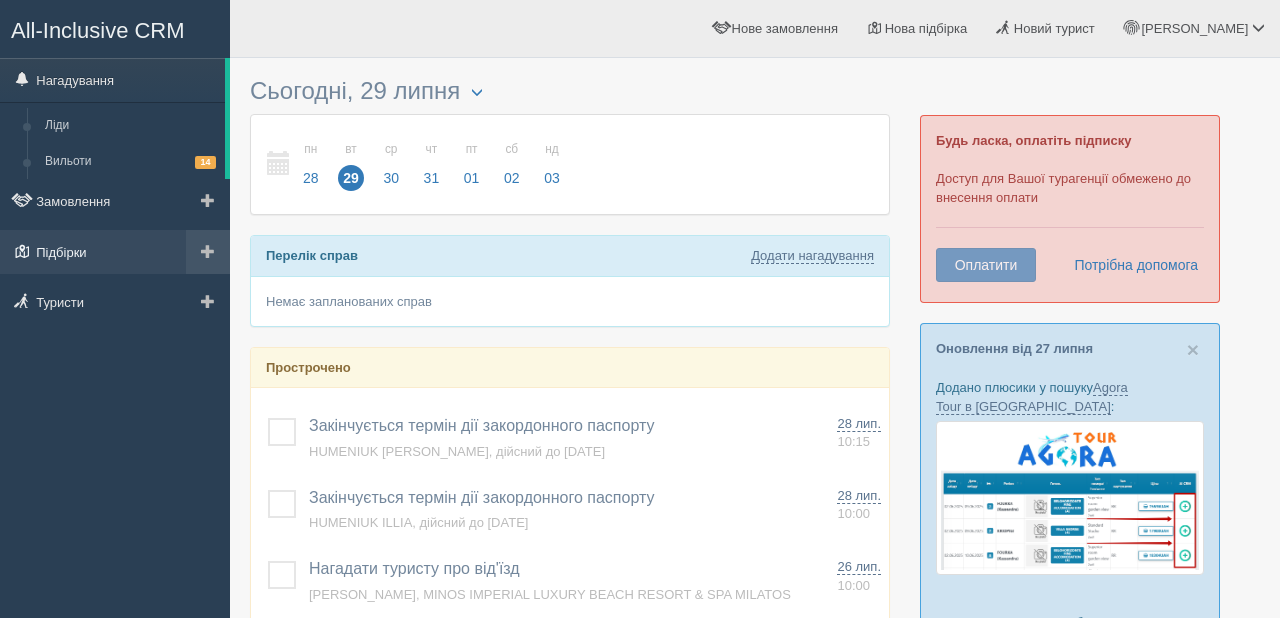 click on "Підбірки" at bounding box center [115, 252] 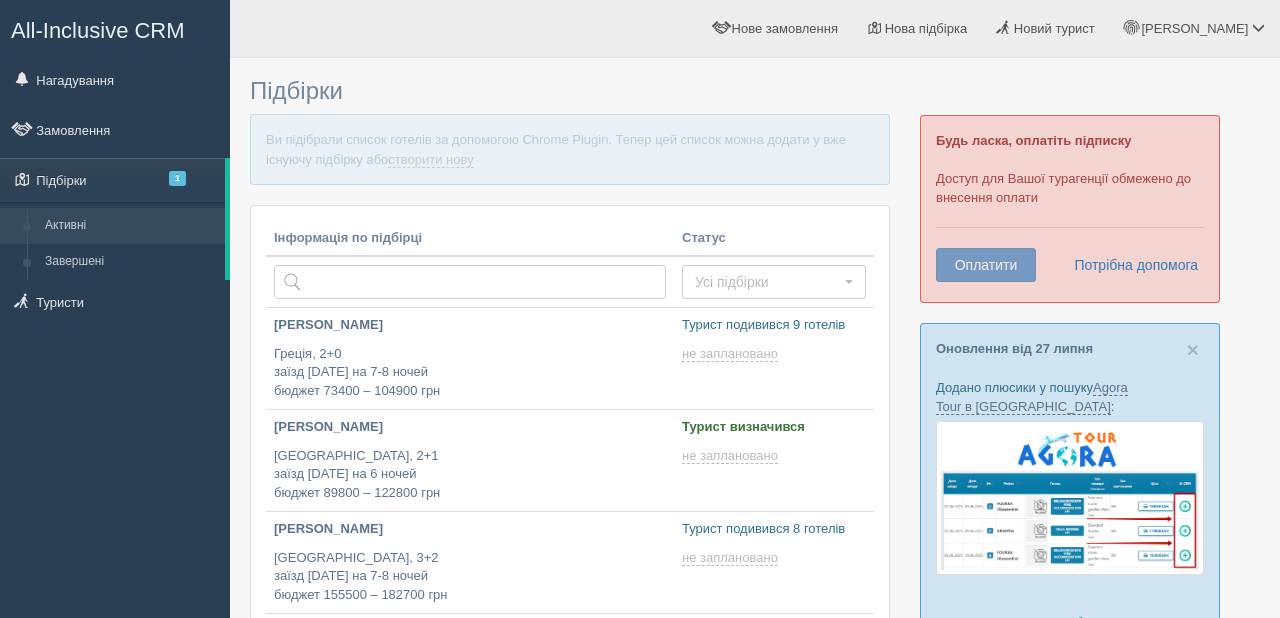 scroll, scrollTop: 0, scrollLeft: 0, axis: both 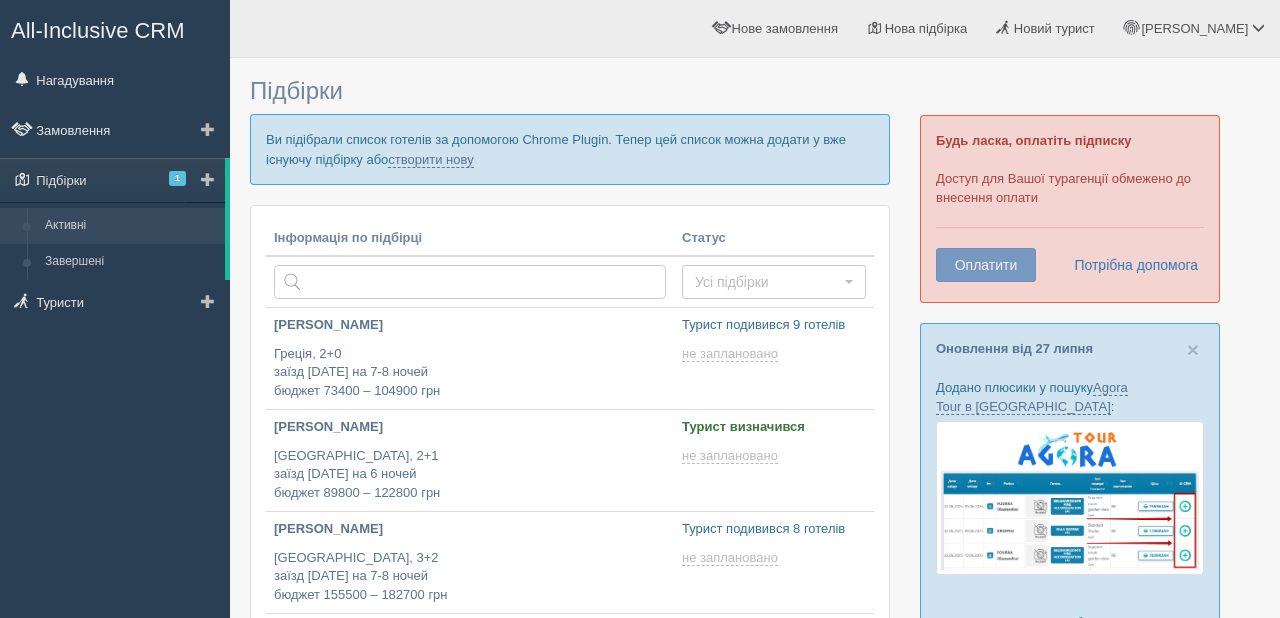 click on "Активні" at bounding box center [130, 226] 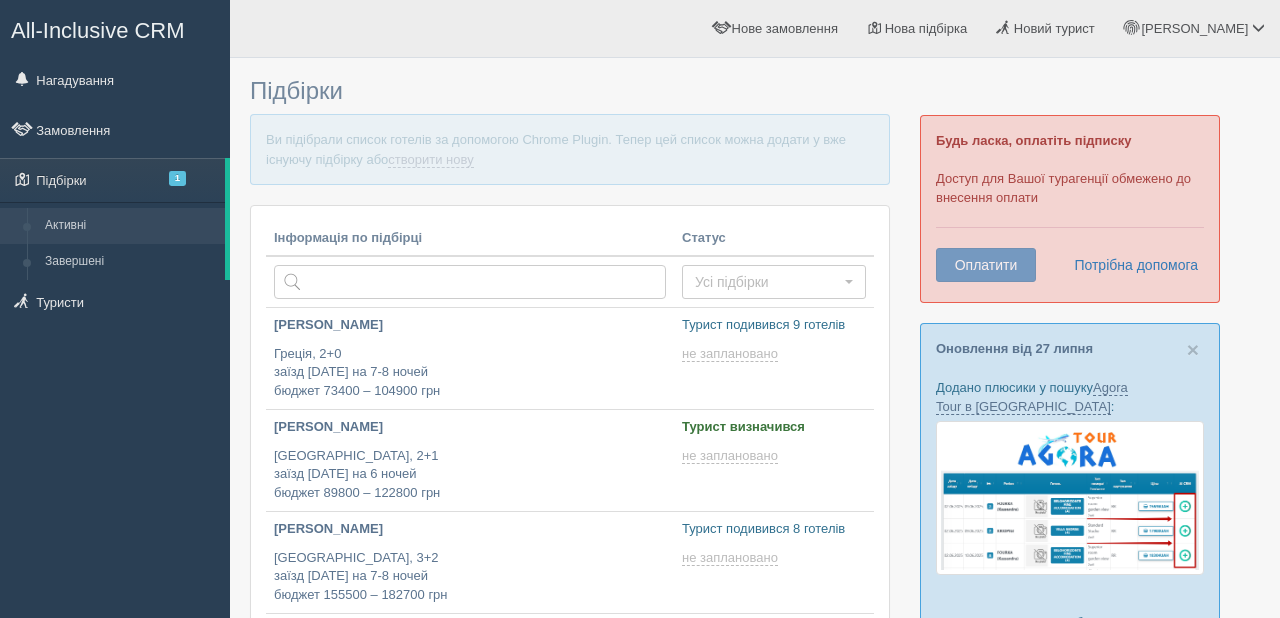 scroll, scrollTop: 0, scrollLeft: 0, axis: both 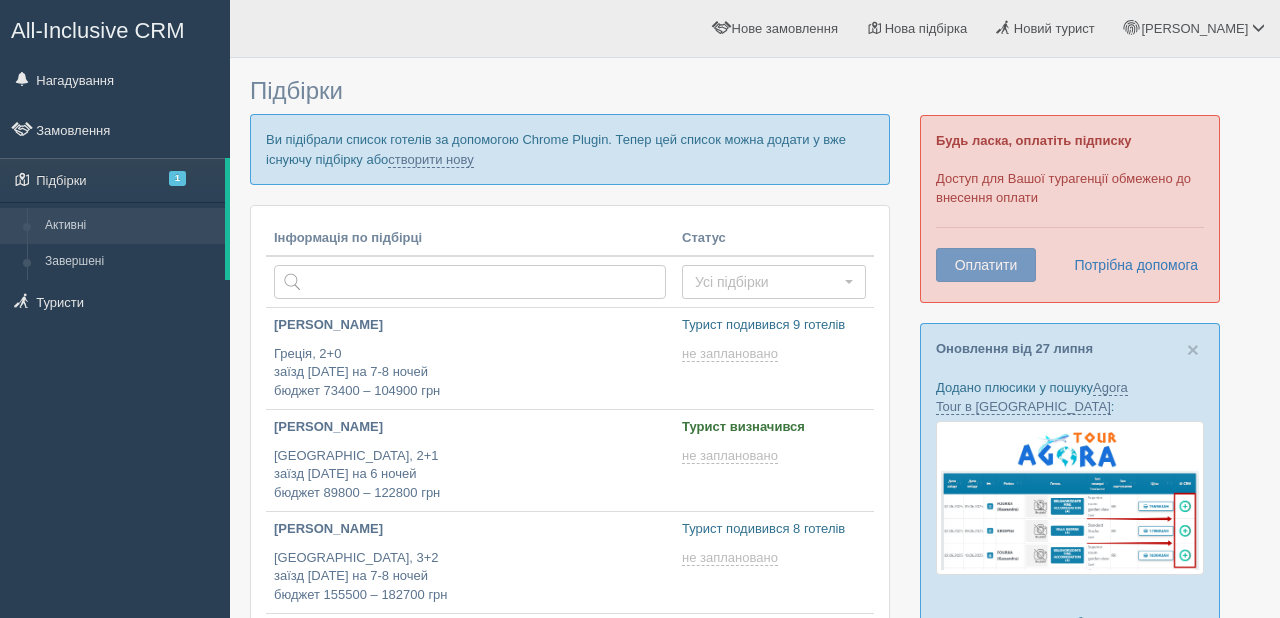 click on "All-Inclusive CRM
Нагадування
Замовлення
Підбірки 1" at bounding box center (115, 309) 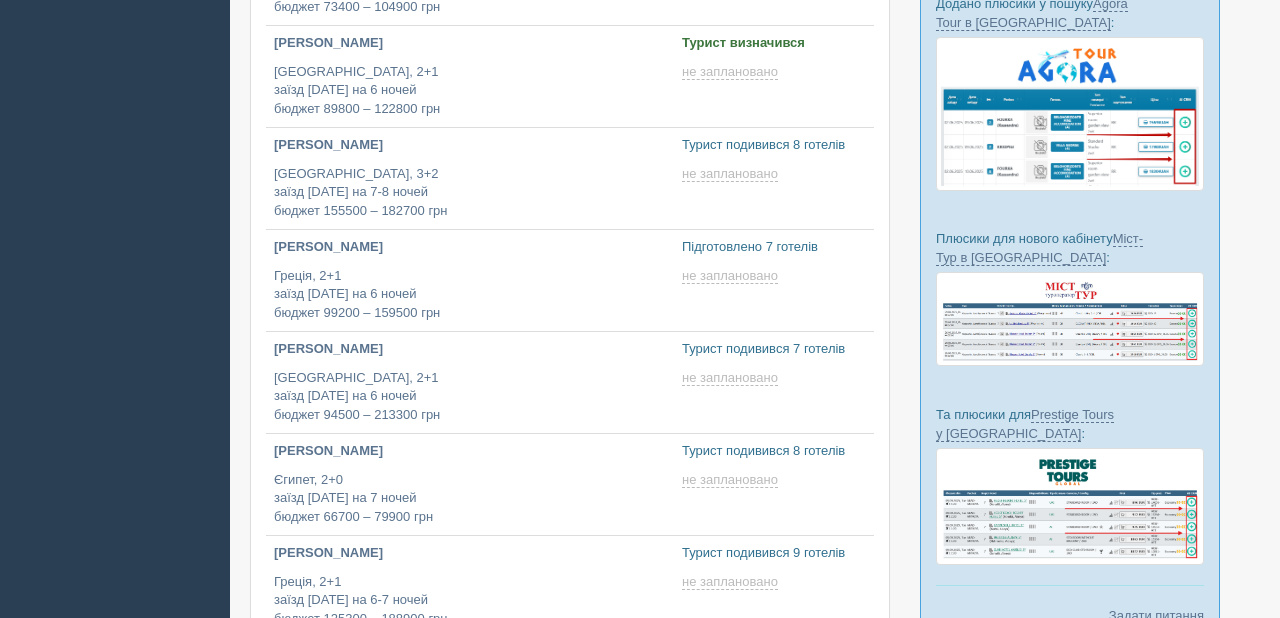 scroll, scrollTop: 432, scrollLeft: 0, axis: vertical 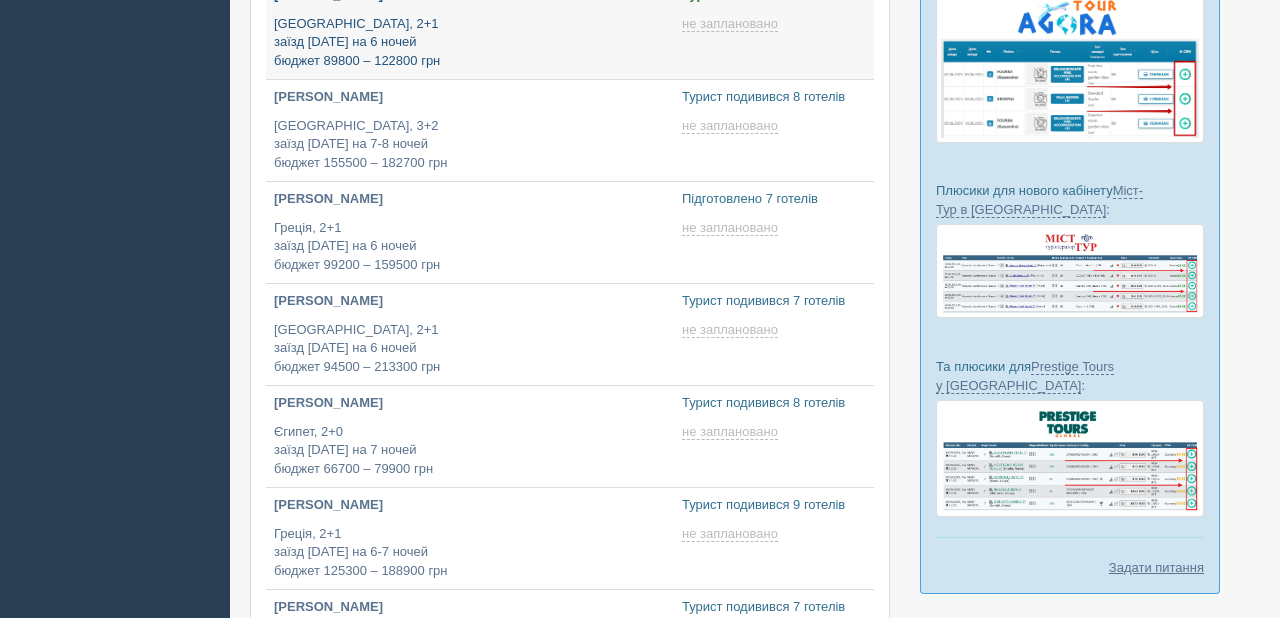 type on "[DATE] 14:55" 